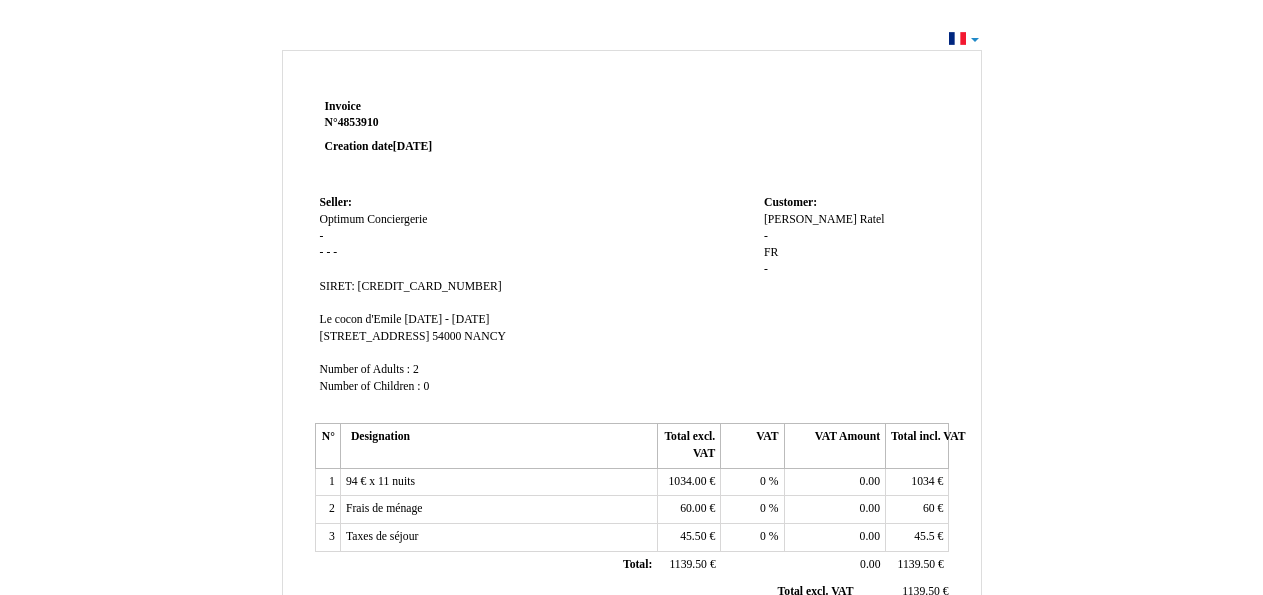 scroll, scrollTop: 0, scrollLeft: 0, axis: both 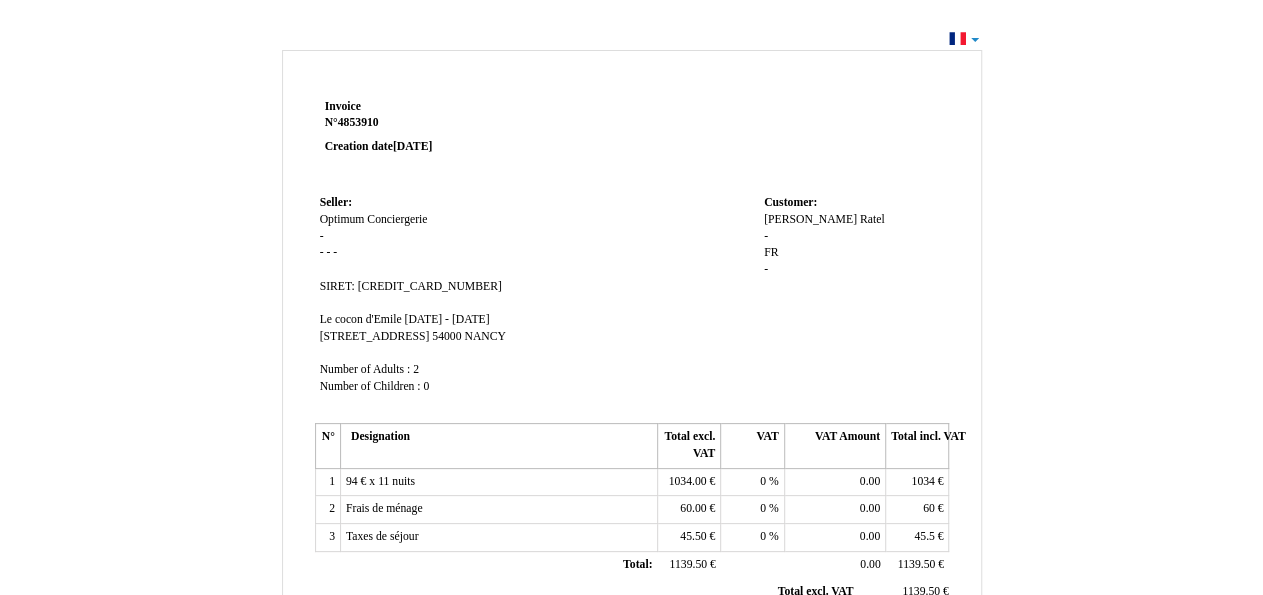 click on "Invoice    Invoice
N°
4853910    4853910
Creation date
03 January 2025           Seller:    Seller:       Optimum Conciergerie    Optimum Conciergerie       -          -        -        -
SIRET: 81392357000010
SIRET: 81392357000010
Le cocon d'Emile    Le cocon d'Emile
Mo 09 June 2025 - Fr 20 June 2025    Mo 09 June 2025 - Fr 20 June 2025      10 rue bertin    10 rue bertin
54000
54000     NANCY             Number of Adults :    Number of Adults :     2    2           0" at bounding box center [632, 610] 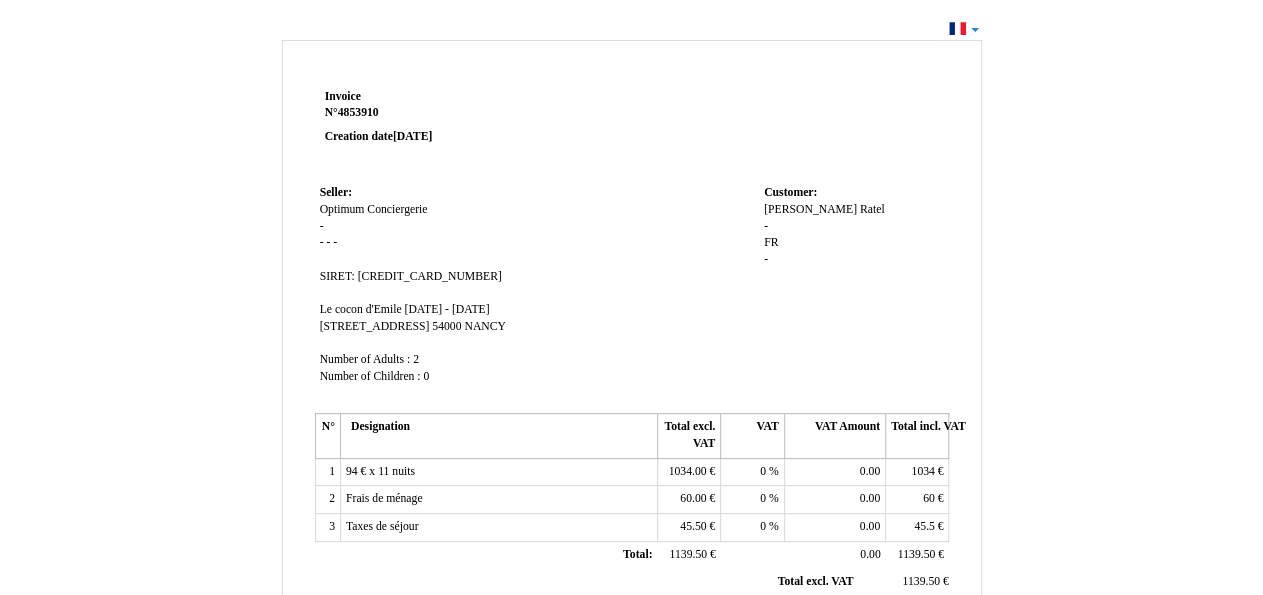 scroll, scrollTop: 0, scrollLeft: 0, axis: both 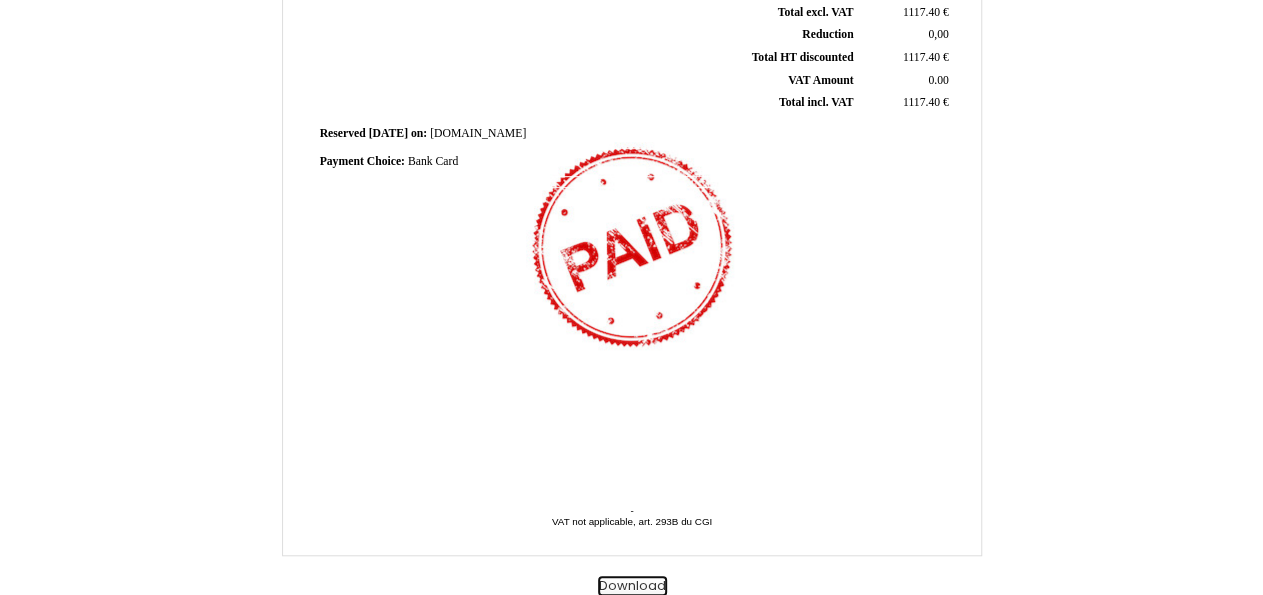 click on "Download" at bounding box center [632, 586] 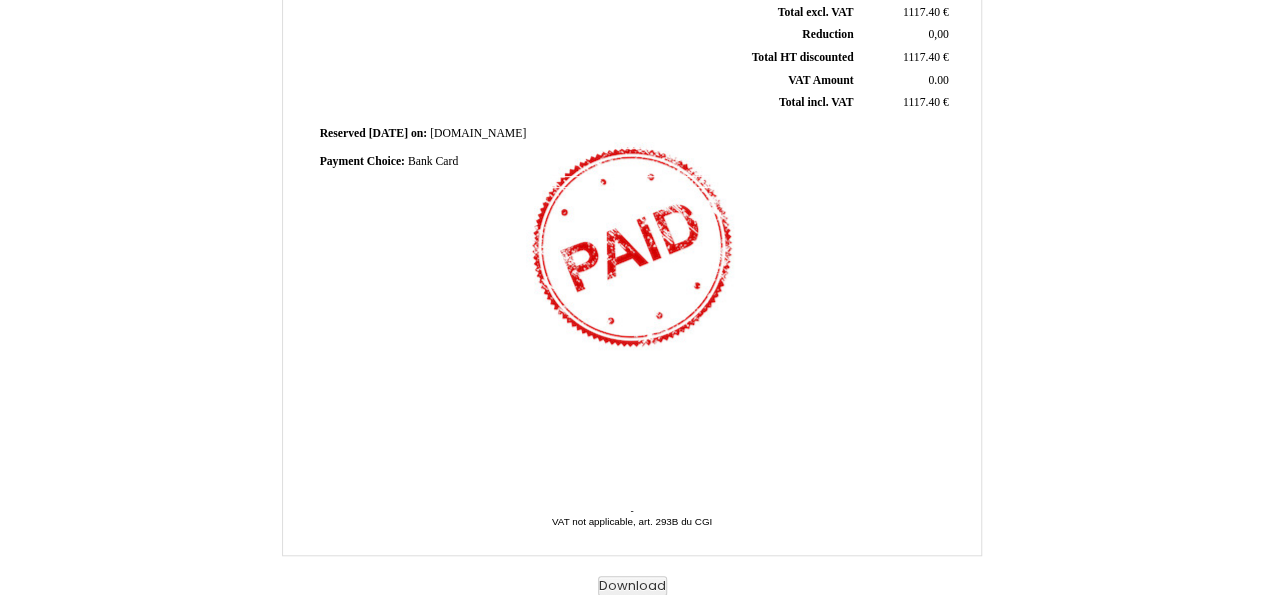 click on "Invoice    Invoice
N°
4841283    4841283
Creation date
02 January 2025           Seller:    Seller:       Optimum Conciergerie    Optimum Conciergerie       -          -        -        -
SIRET: 81392357000010
SIRET: 81392357000010
Le cocon d'Emile    Le cocon d'Emile
ve 20  juin 2025 - lu 30  juin 2025    ve 20  juin 2025 - lu 30  juin 2025      10 rue bertin    10 rue bertin
54000
54000     NANCY             Number of Adults :    Number of Adults :     2    2           0" at bounding box center (632, 31) 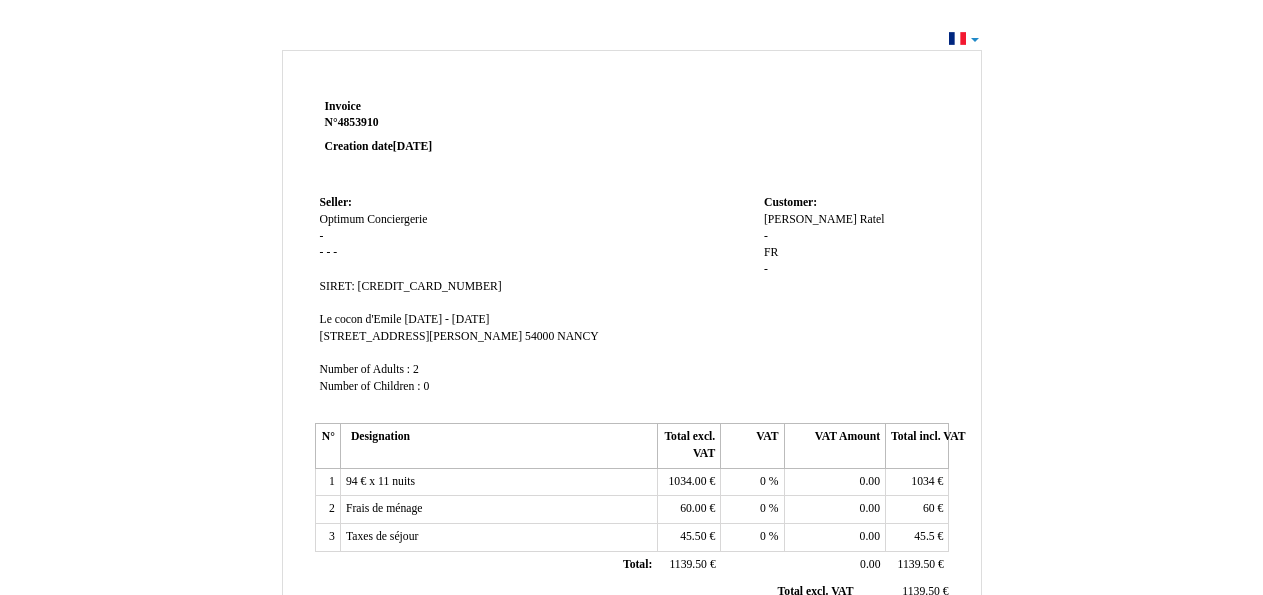 scroll, scrollTop: 0, scrollLeft: 0, axis: both 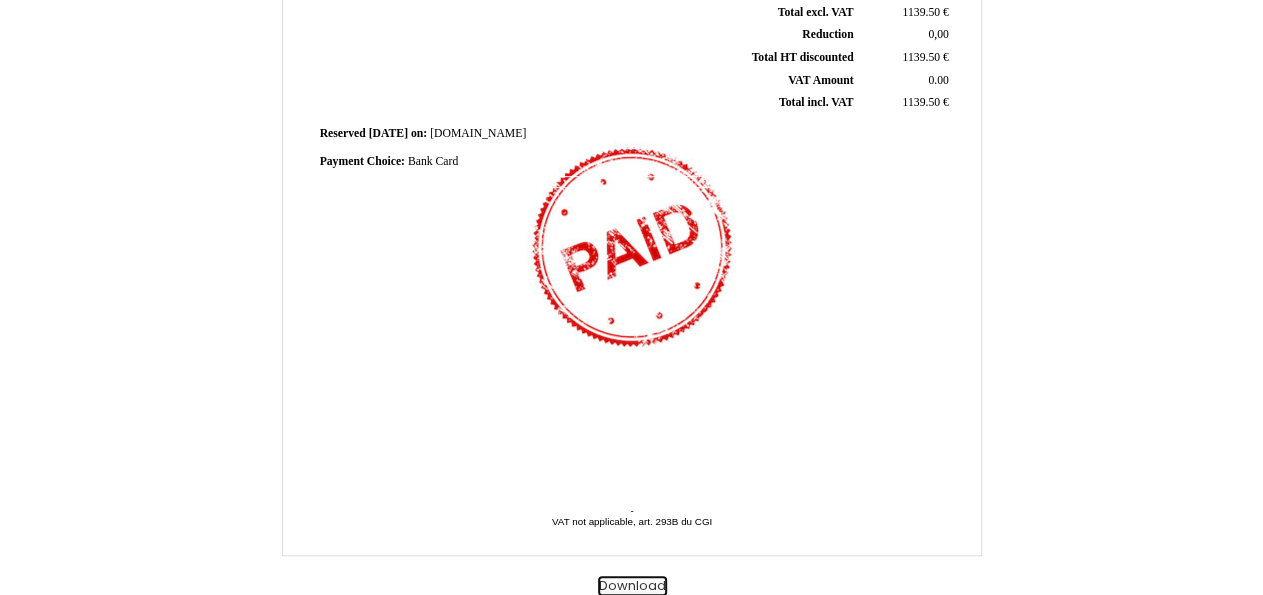 click on "Download" at bounding box center [632, 586] 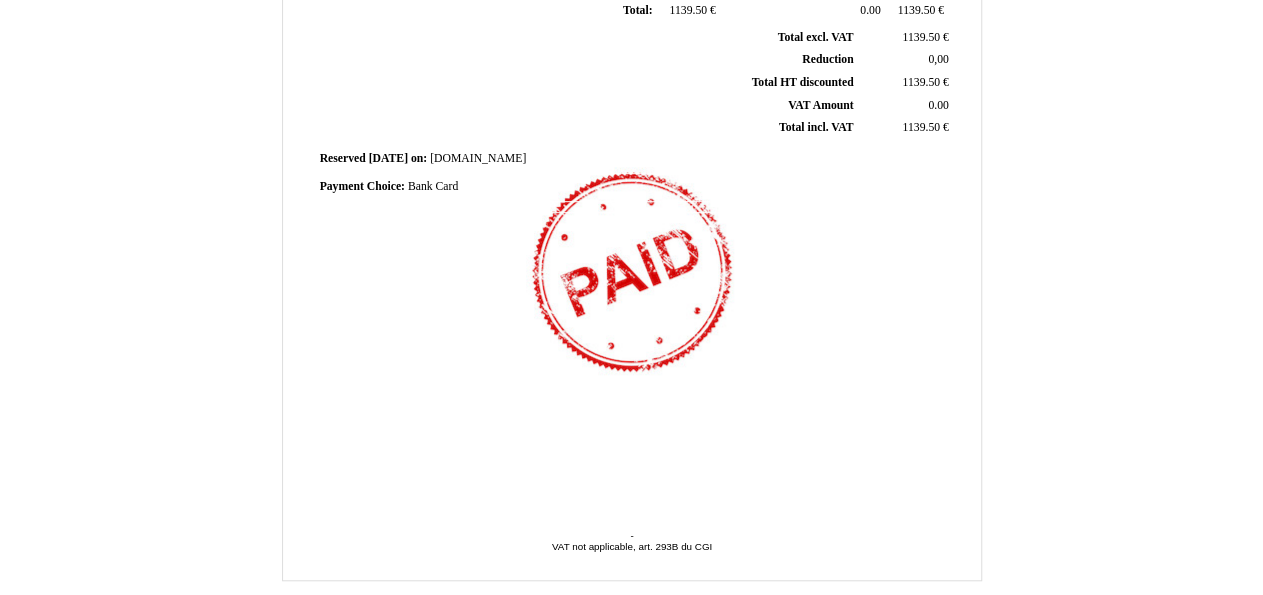 scroll, scrollTop: 579, scrollLeft: 0, axis: vertical 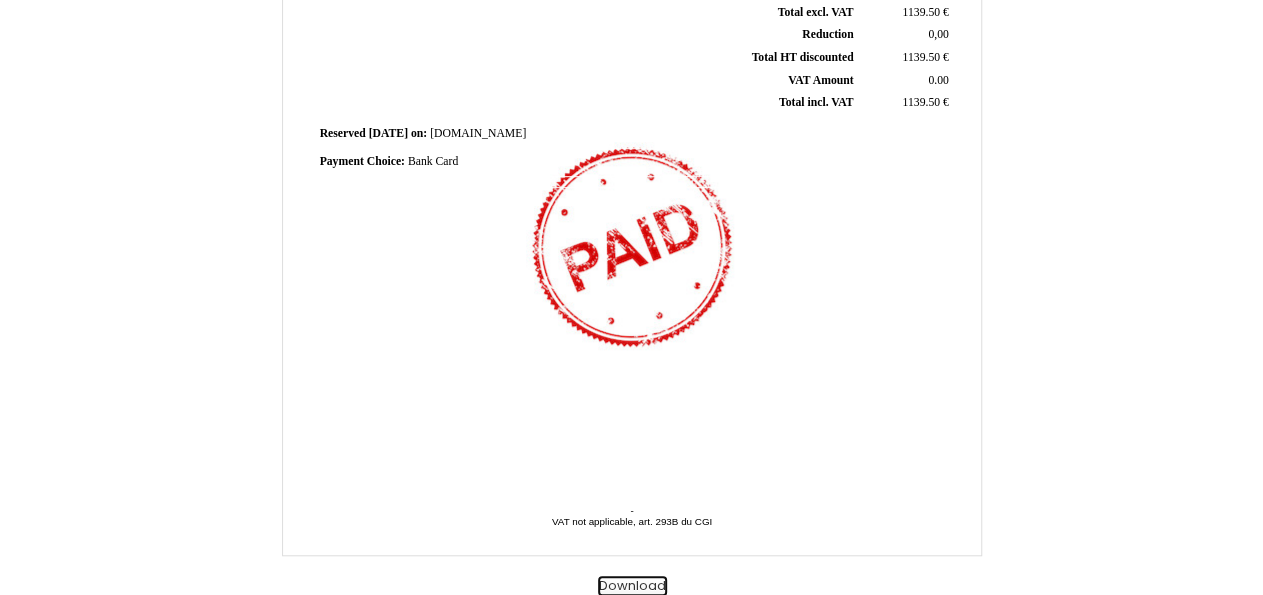 click on "Download" at bounding box center [632, 586] 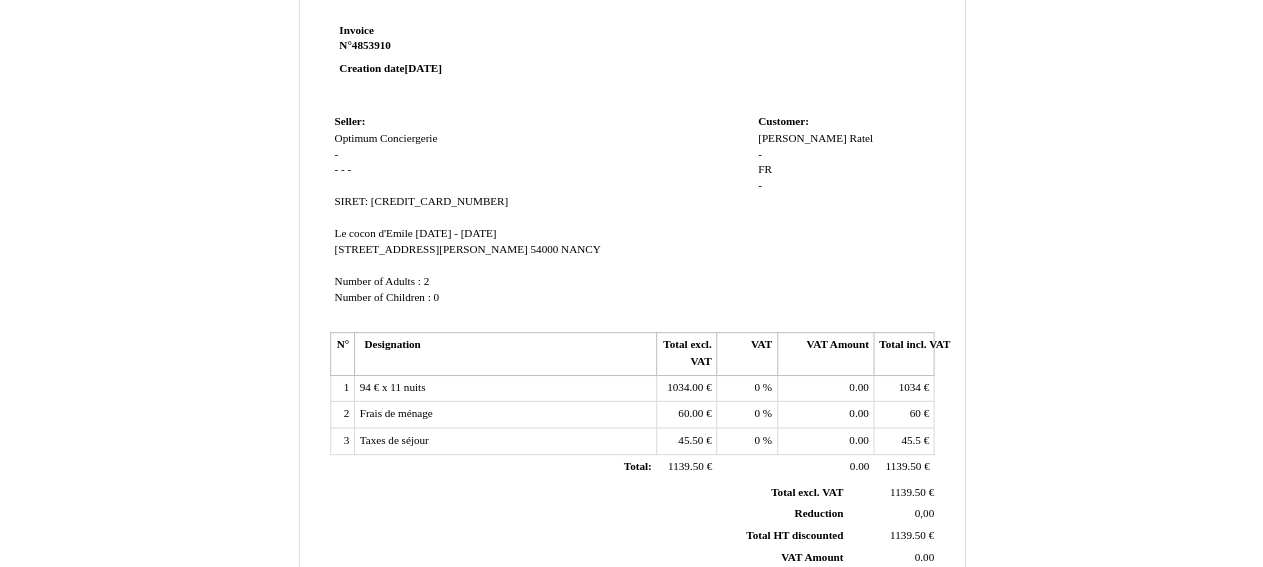 scroll, scrollTop: 0, scrollLeft: 0, axis: both 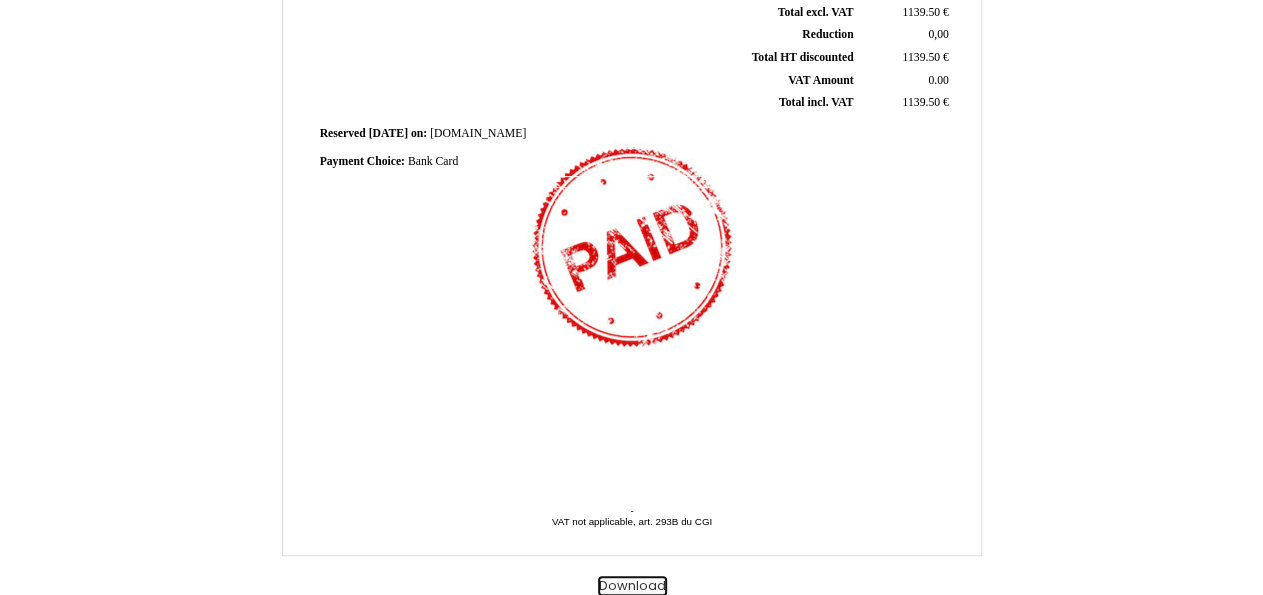 click on "Download" at bounding box center (632, 586) 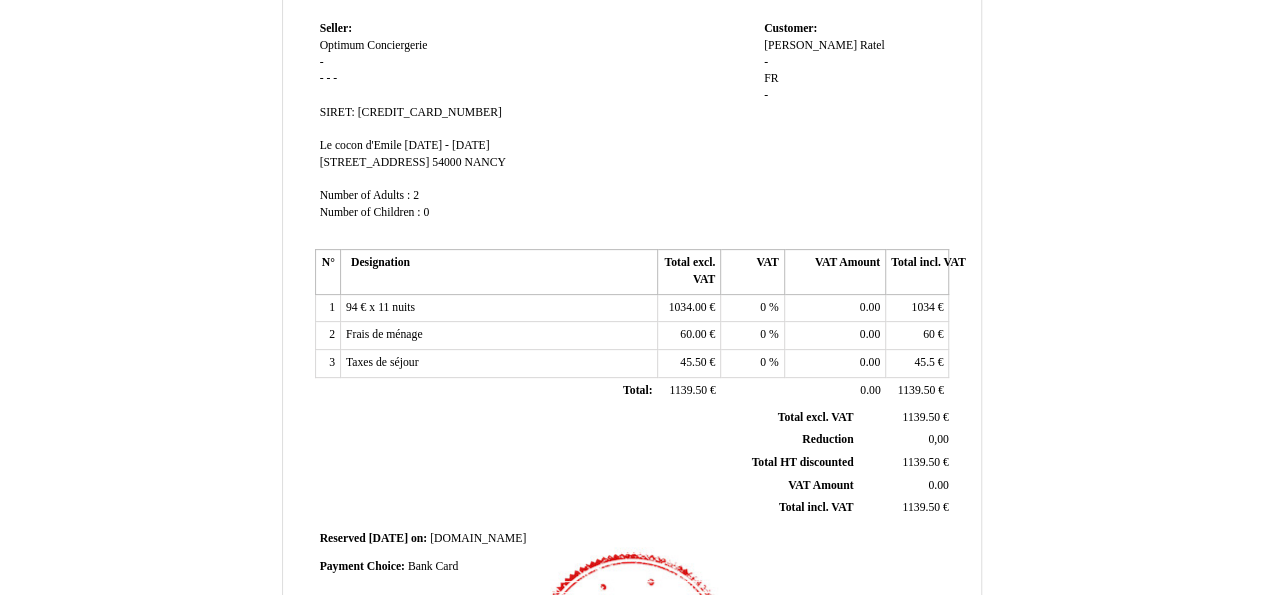 scroll, scrollTop: 0, scrollLeft: 0, axis: both 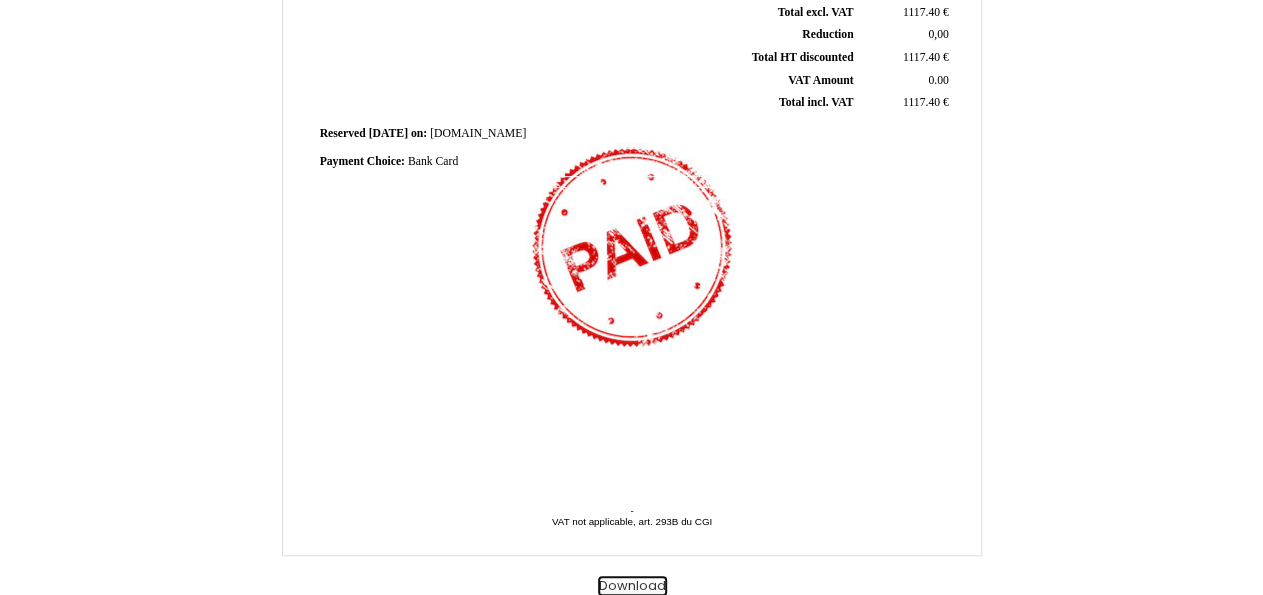 click on "Download" at bounding box center [632, 586] 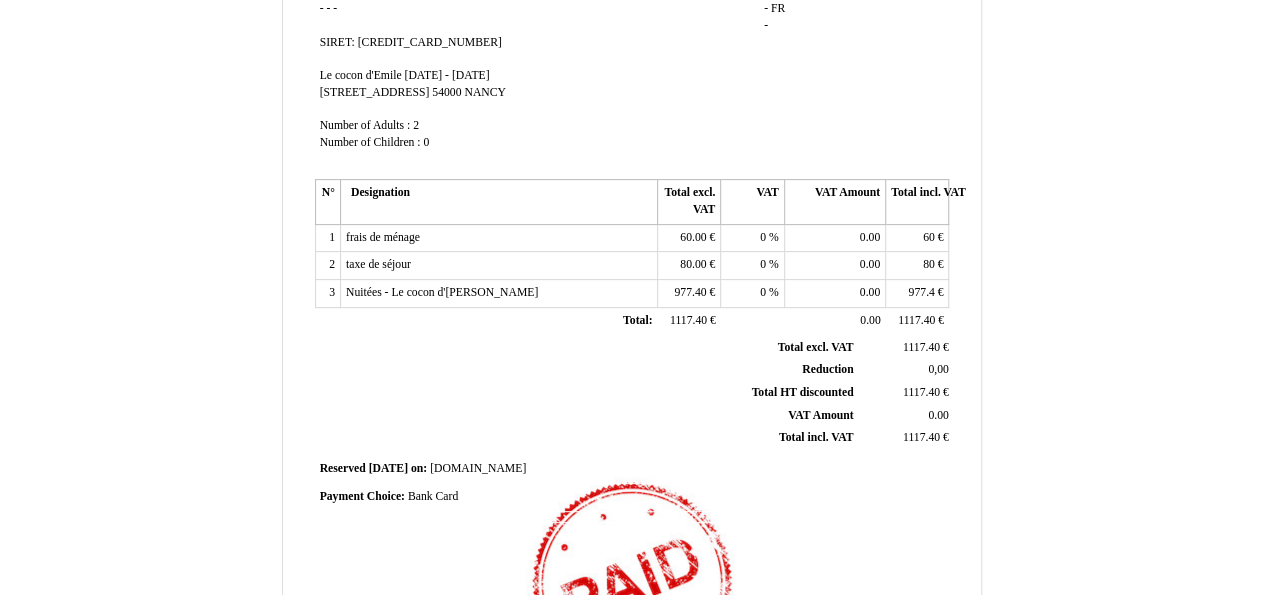 scroll, scrollTop: 291, scrollLeft: 0, axis: vertical 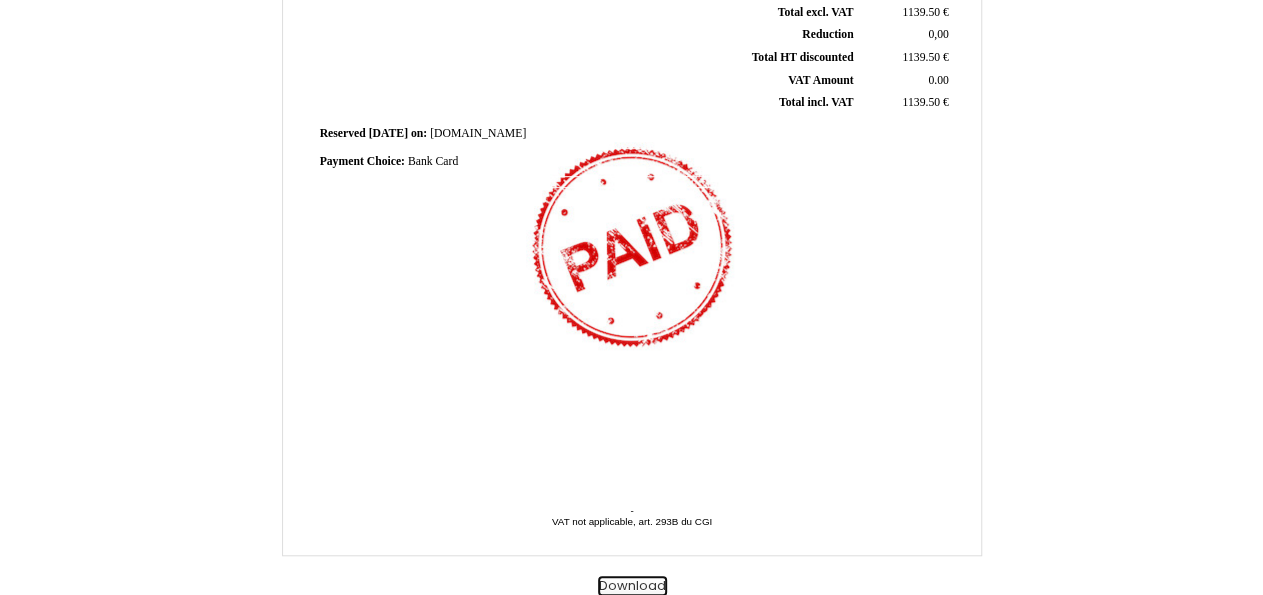 click on "Download" at bounding box center [632, 586] 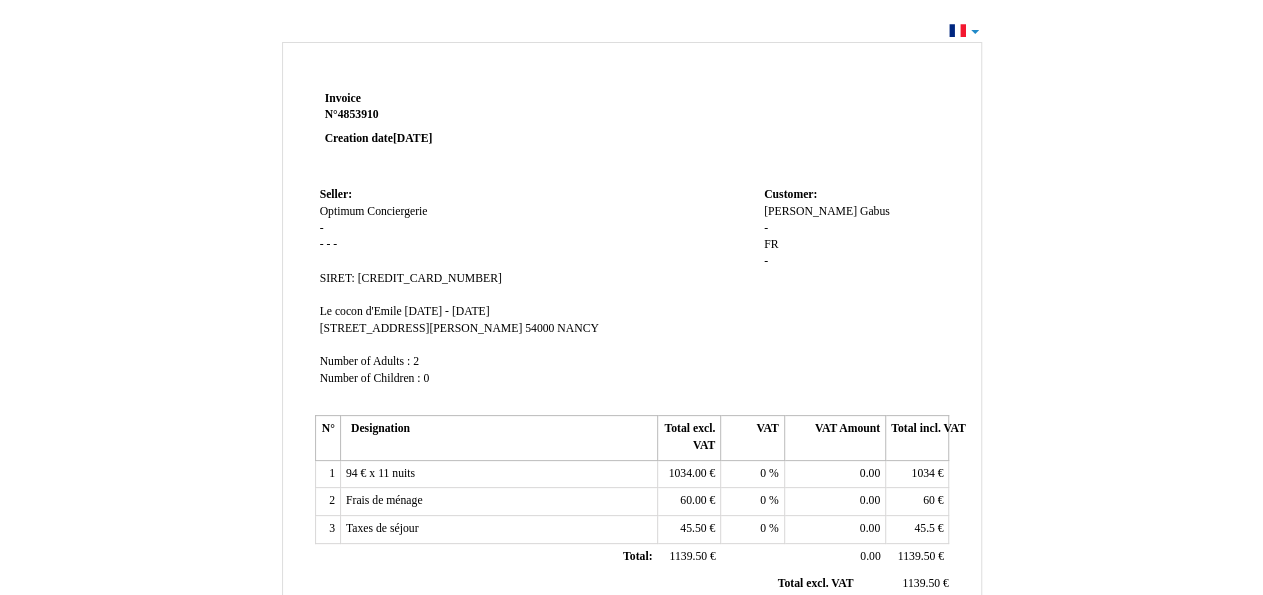 scroll, scrollTop: 0, scrollLeft: 0, axis: both 